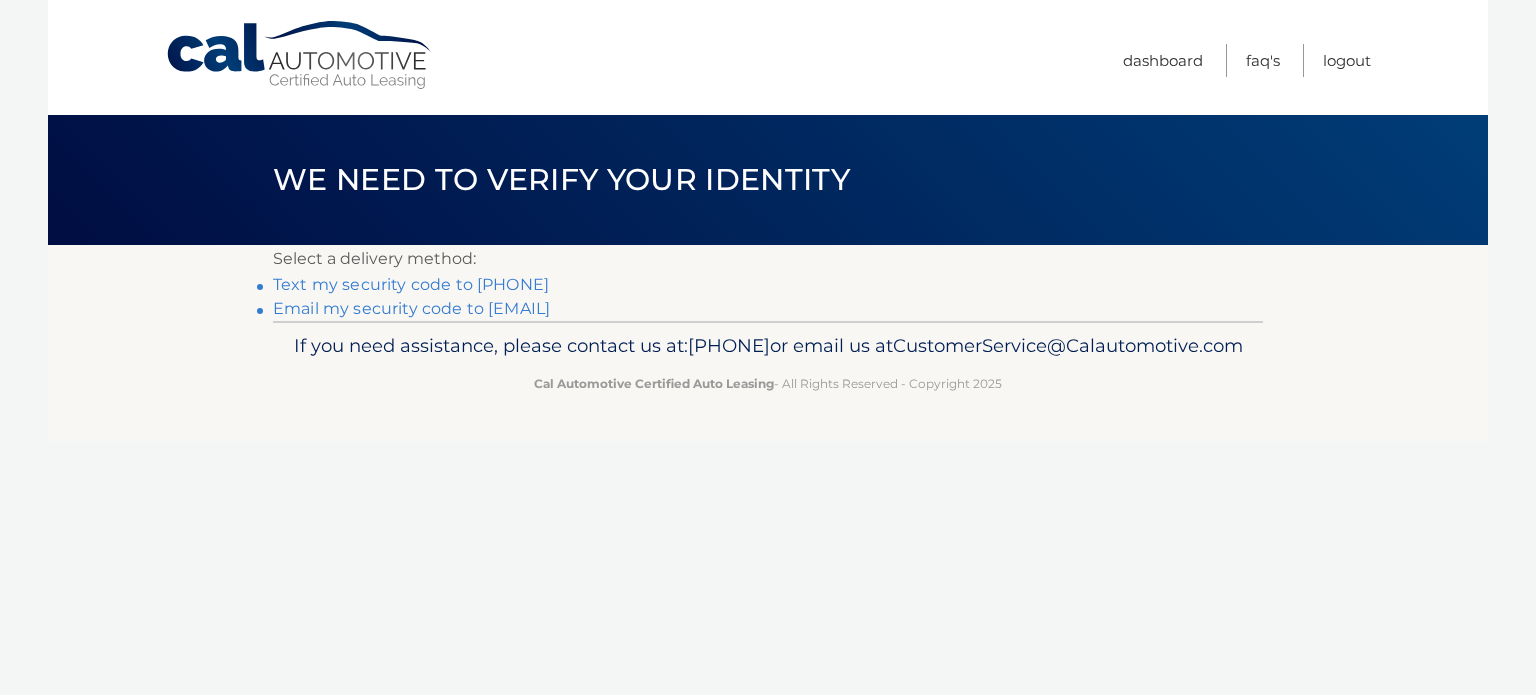 scroll, scrollTop: 0, scrollLeft: 0, axis: both 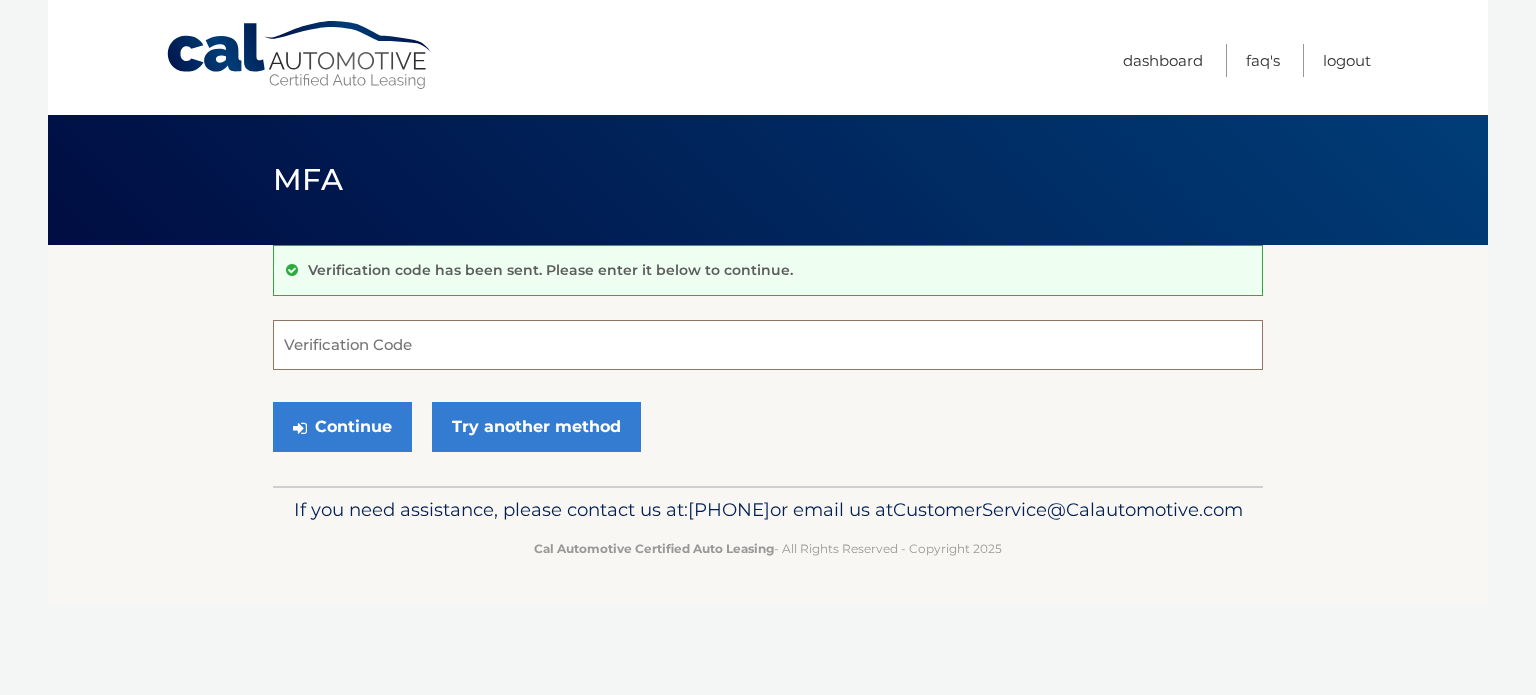 click on "Verification Code" at bounding box center (768, 345) 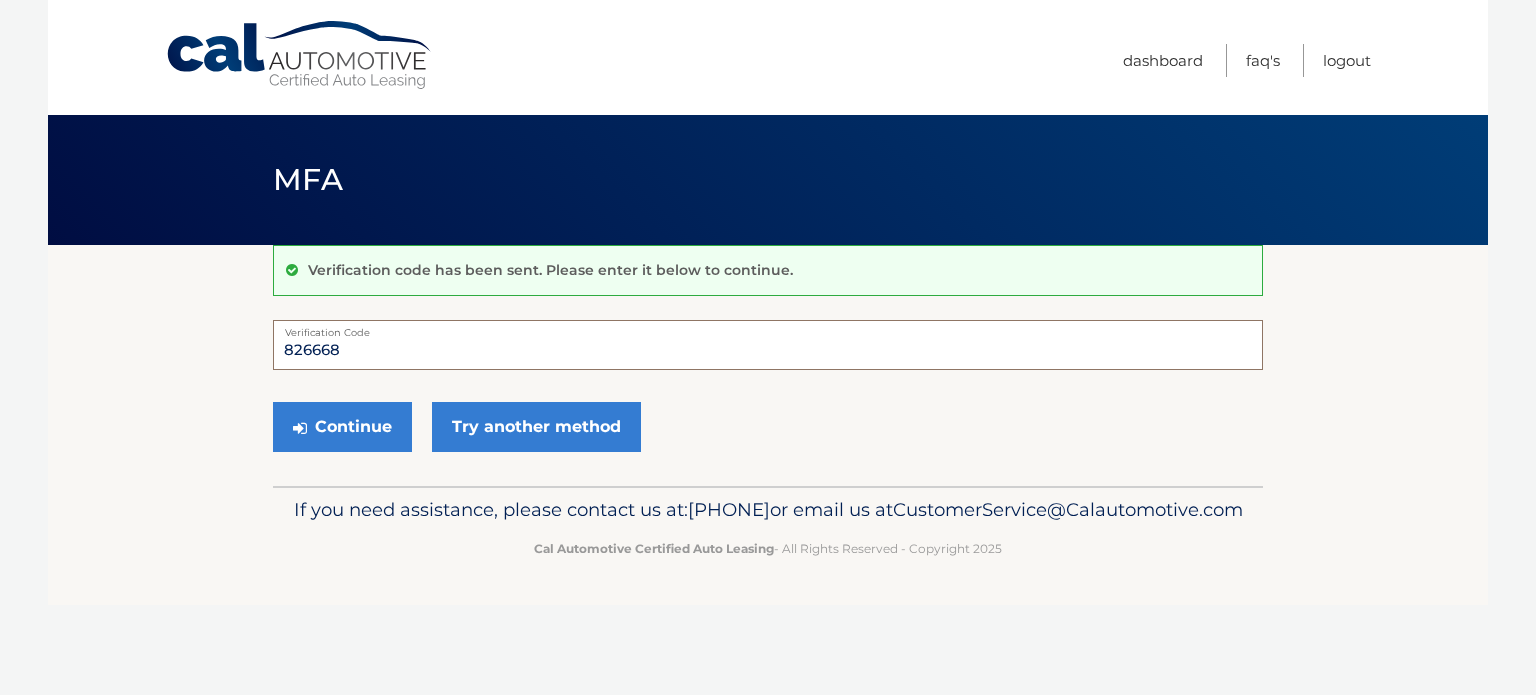 type on "826668" 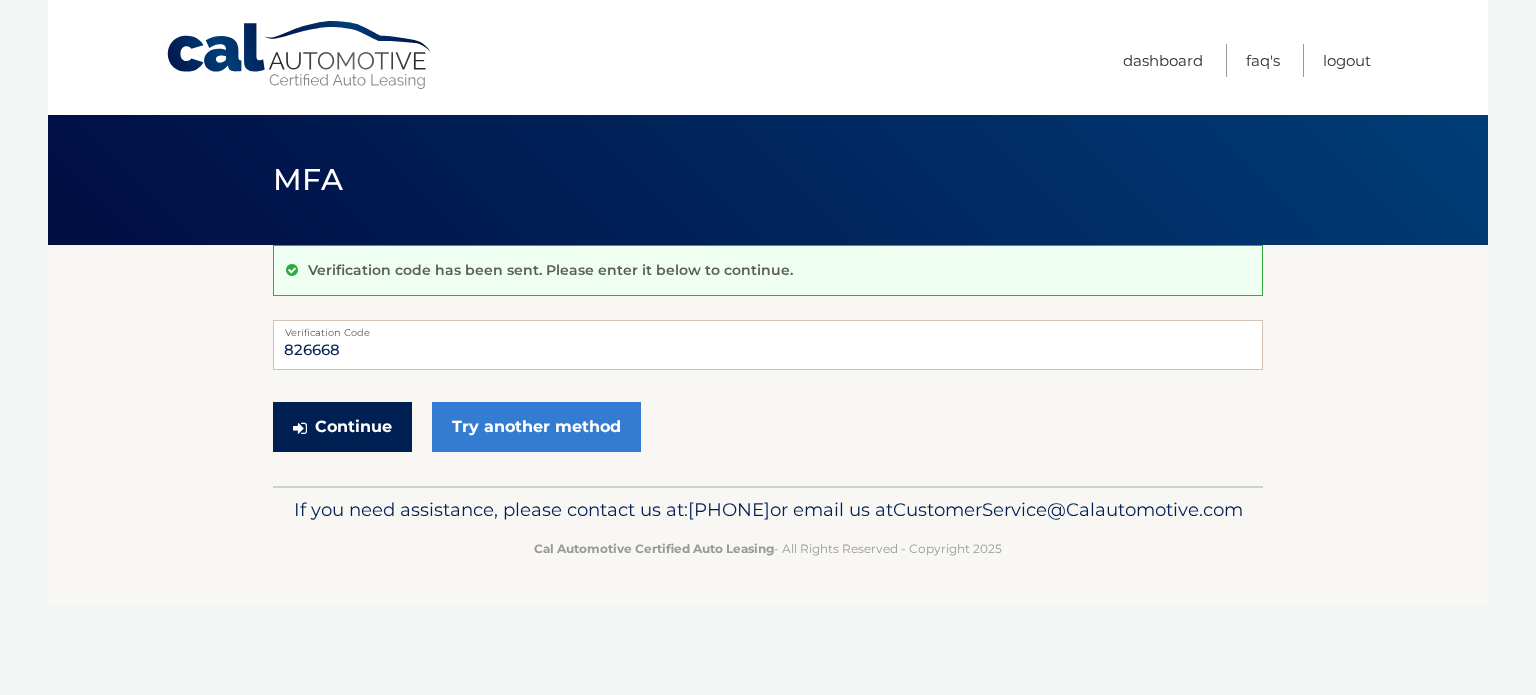 click on "Continue" at bounding box center (342, 427) 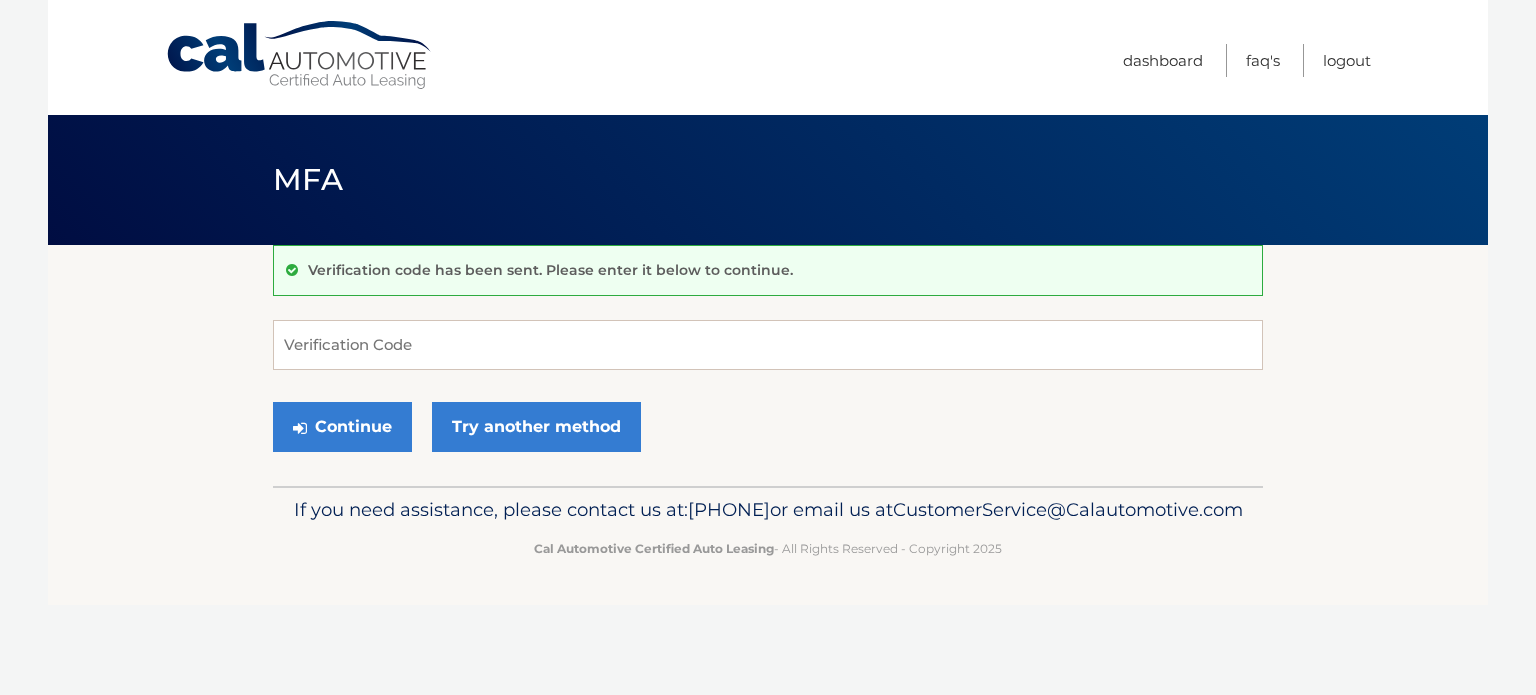 scroll, scrollTop: 0, scrollLeft: 0, axis: both 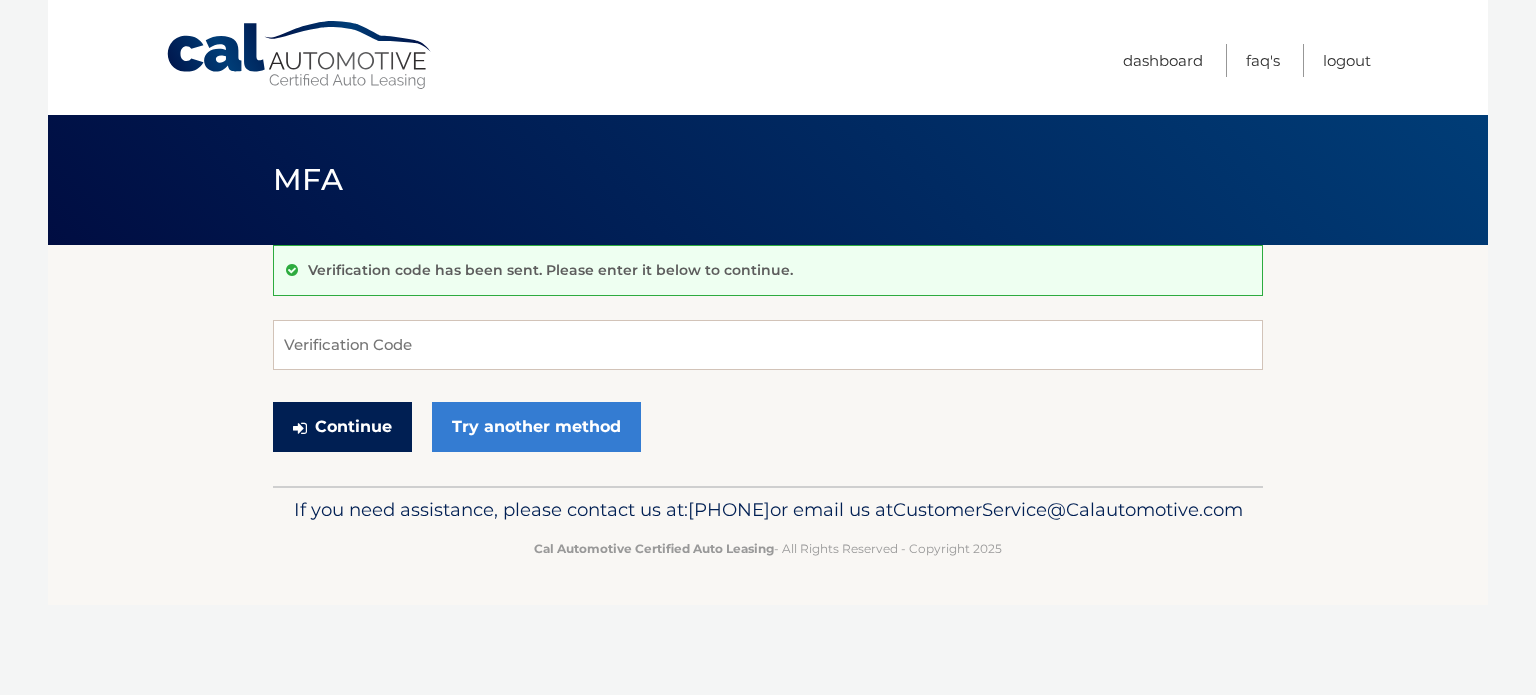 click on "Continue" at bounding box center (342, 427) 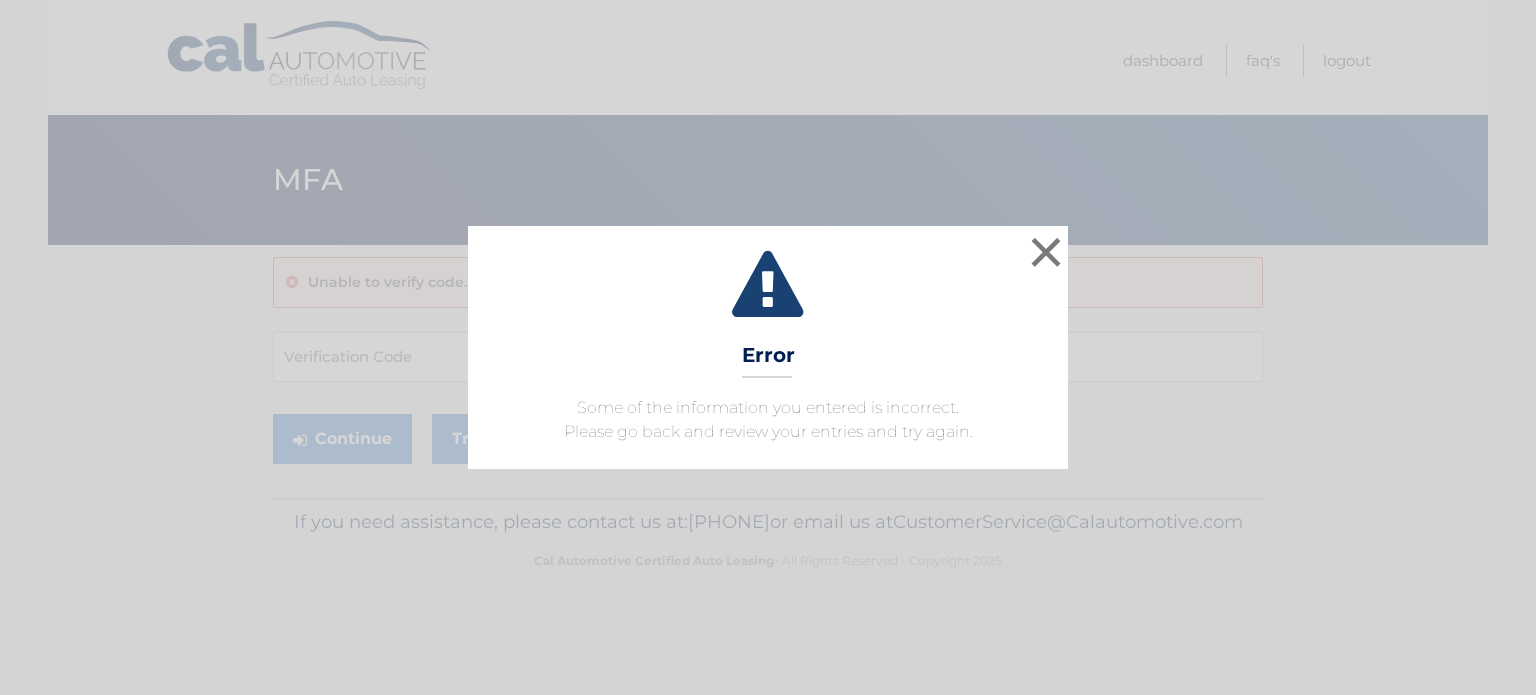 scroll, scrollTop: 0, scrollLeft: 0, axis: both 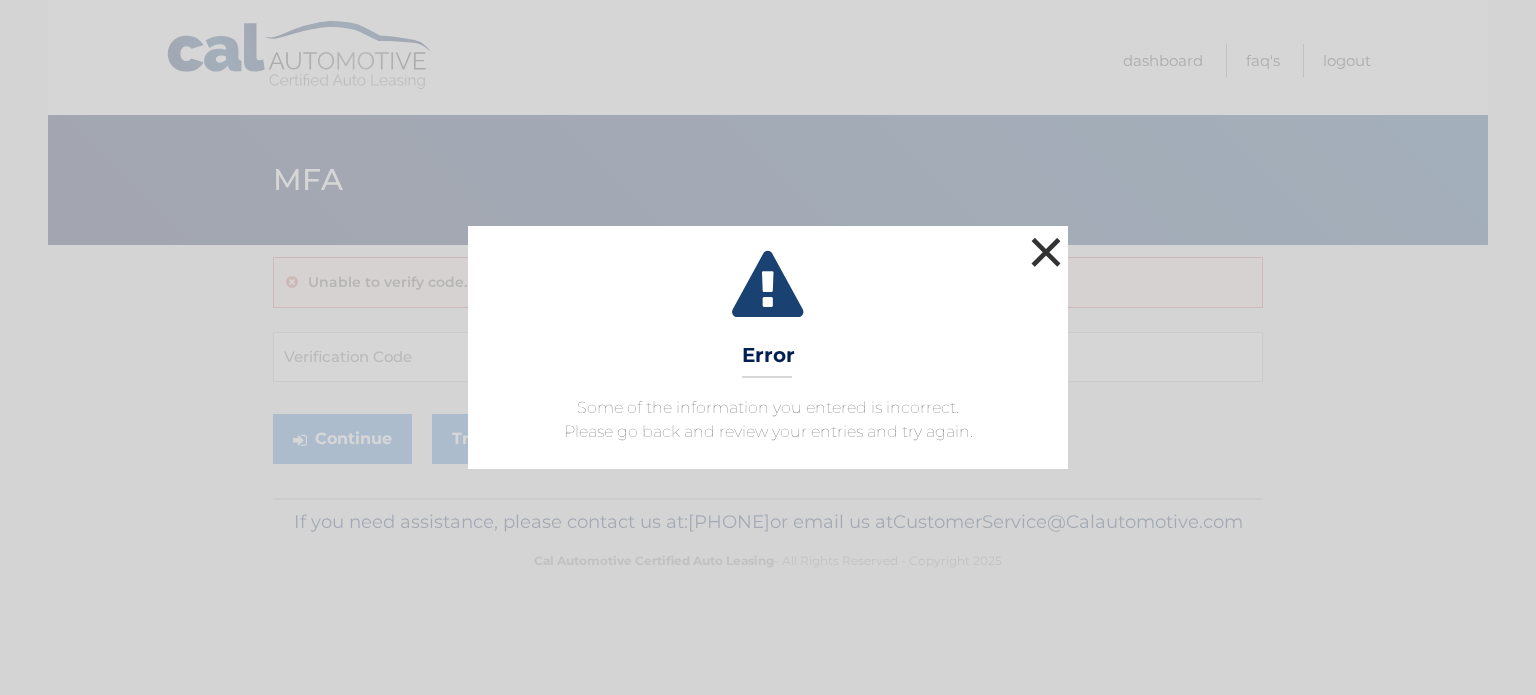 click on "×" at bounding box center (1046, 252) 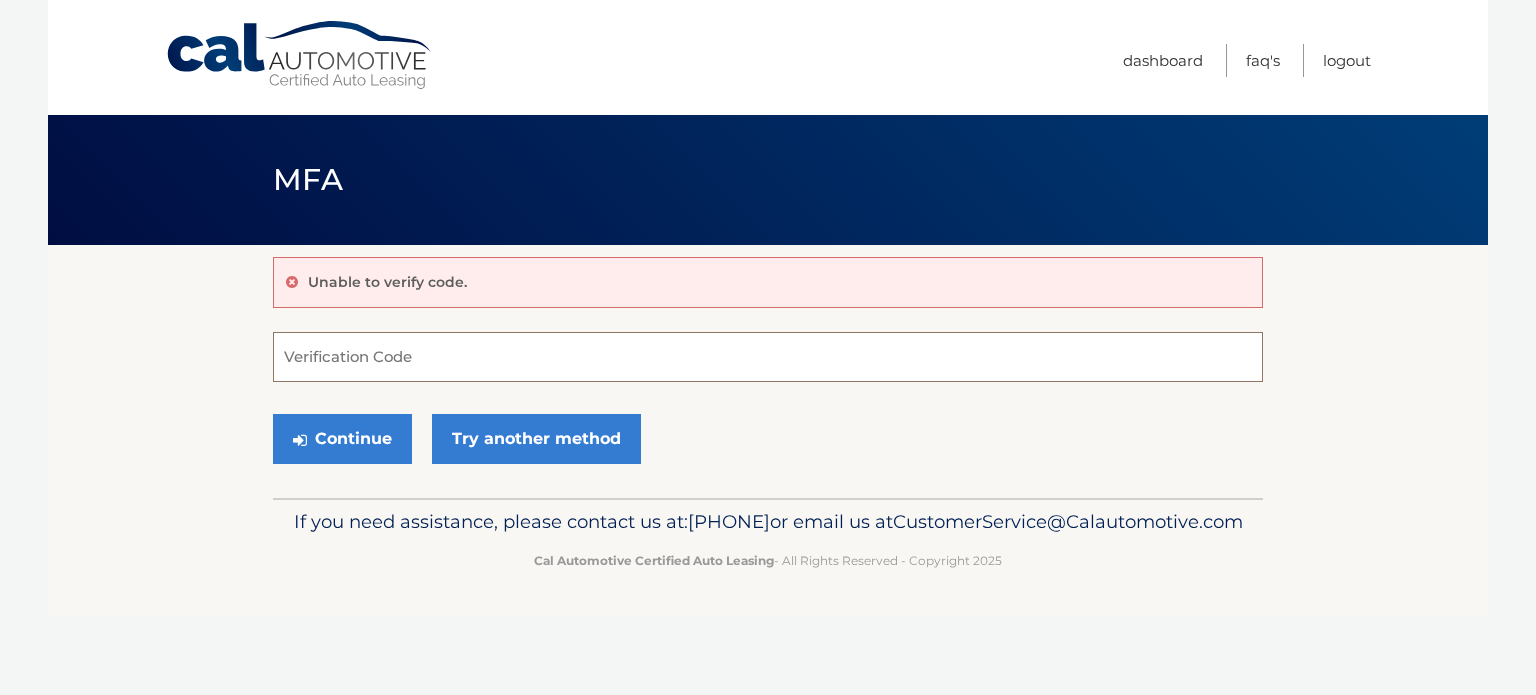 click on "Verification Code" at bounding box center [768, 357] 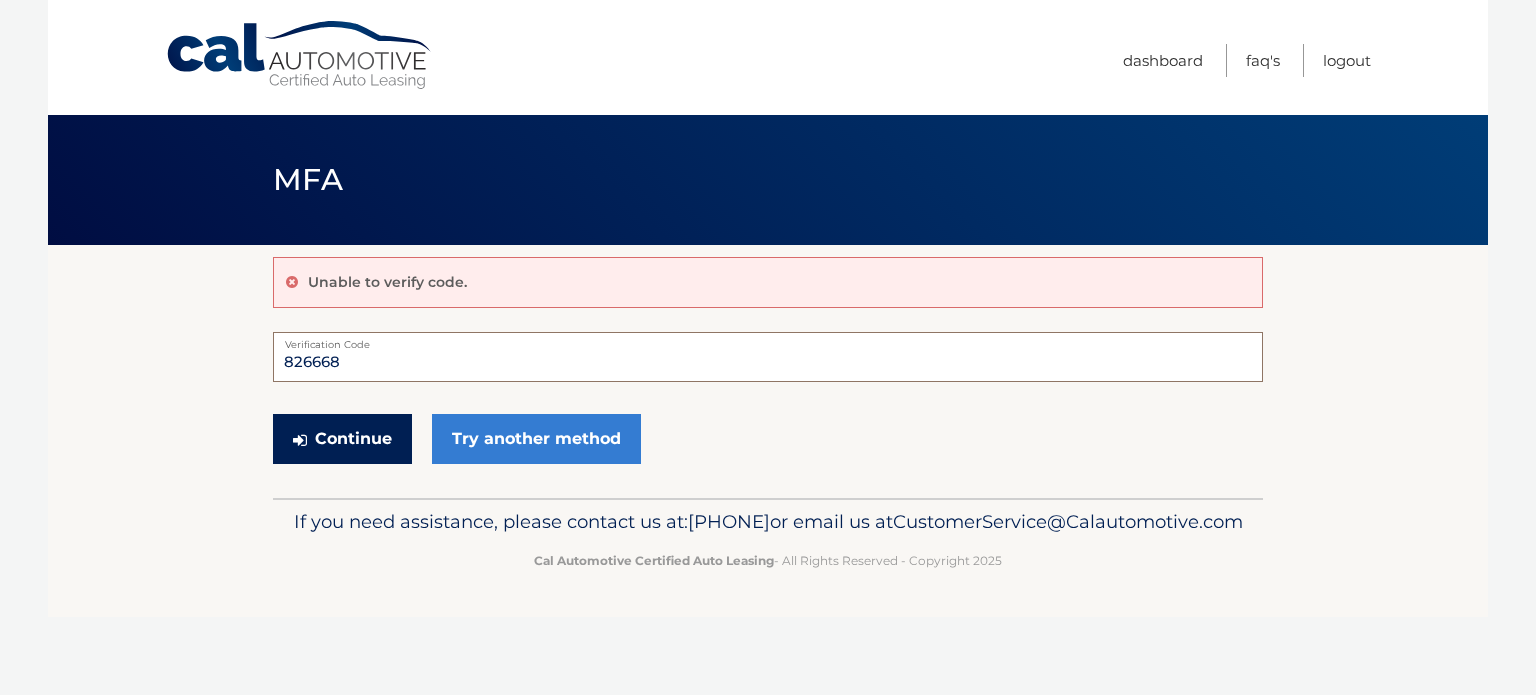 type on "826668" 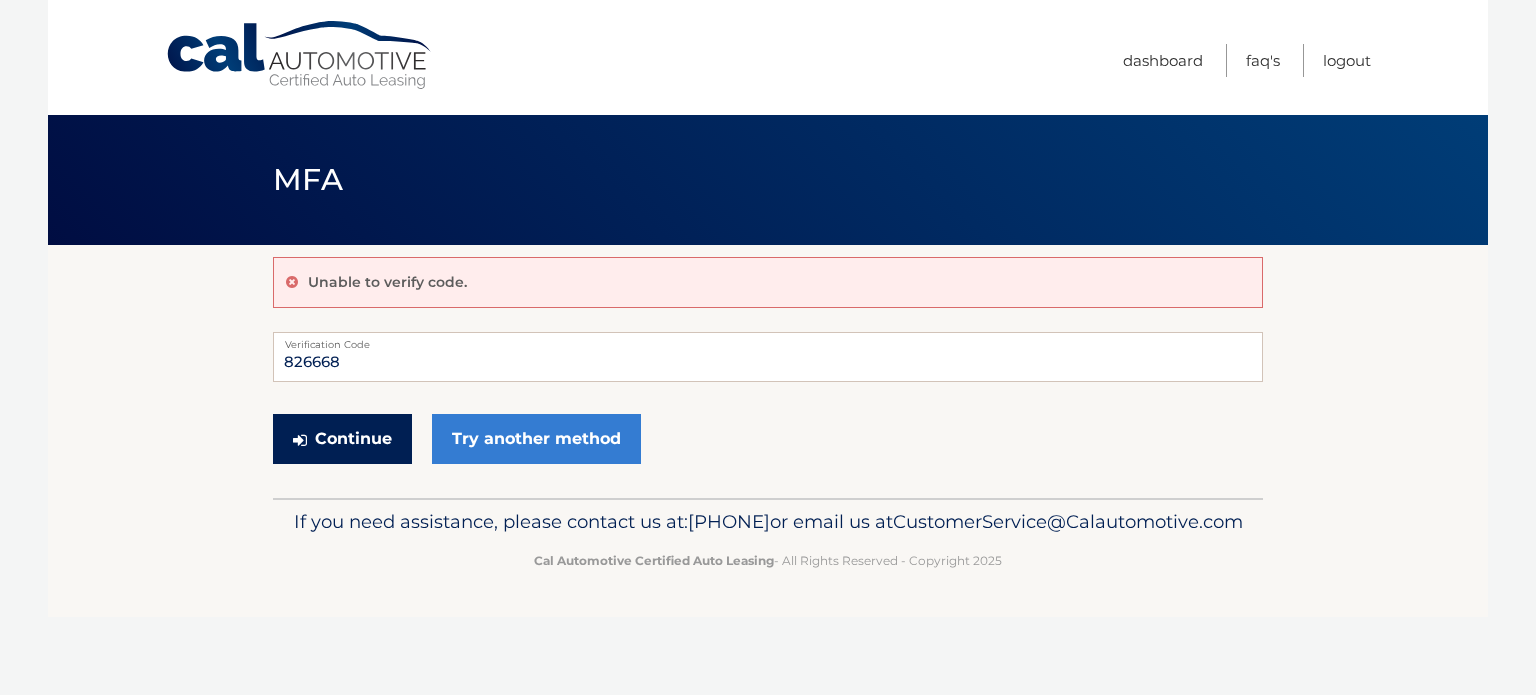 click on "Continue" at bounding box center (342, 439) 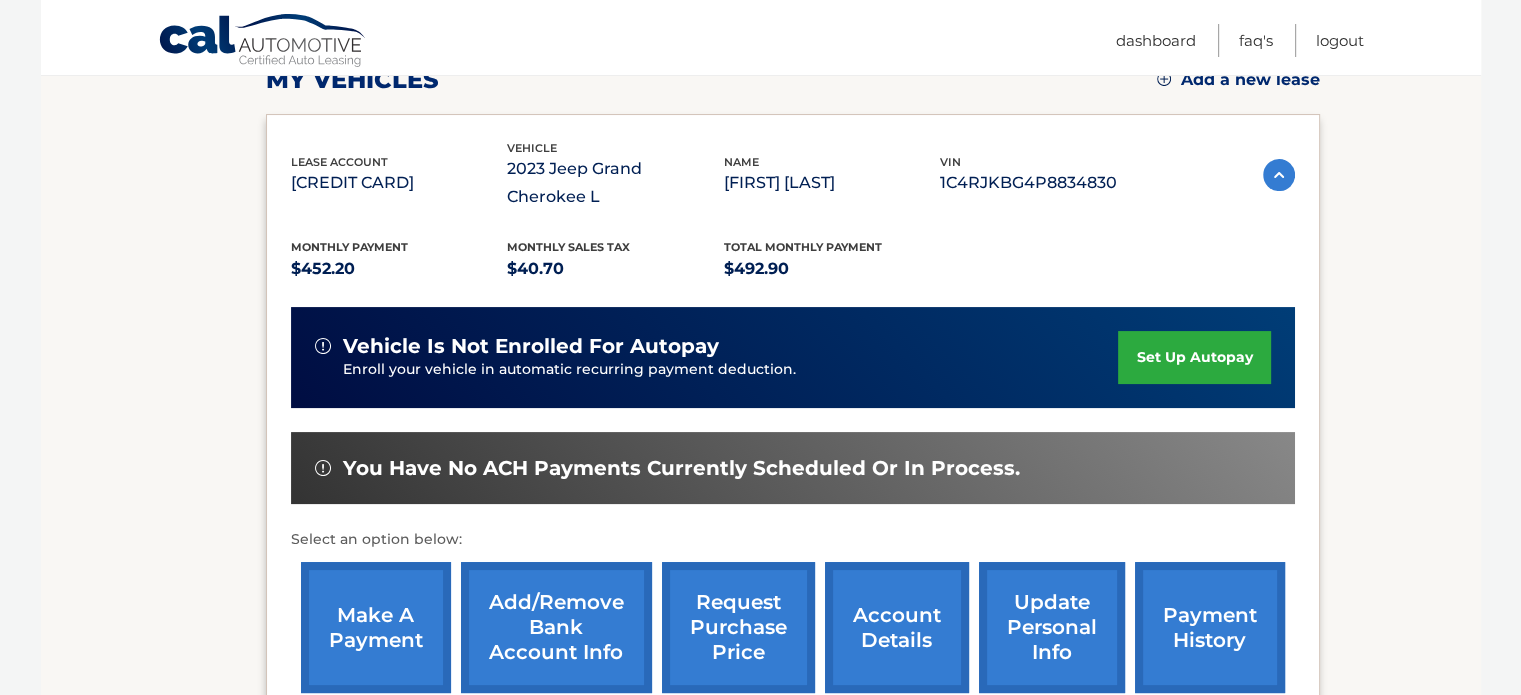 scroll, scrollTop: 500, scrollLeft: 0, axis: vertical 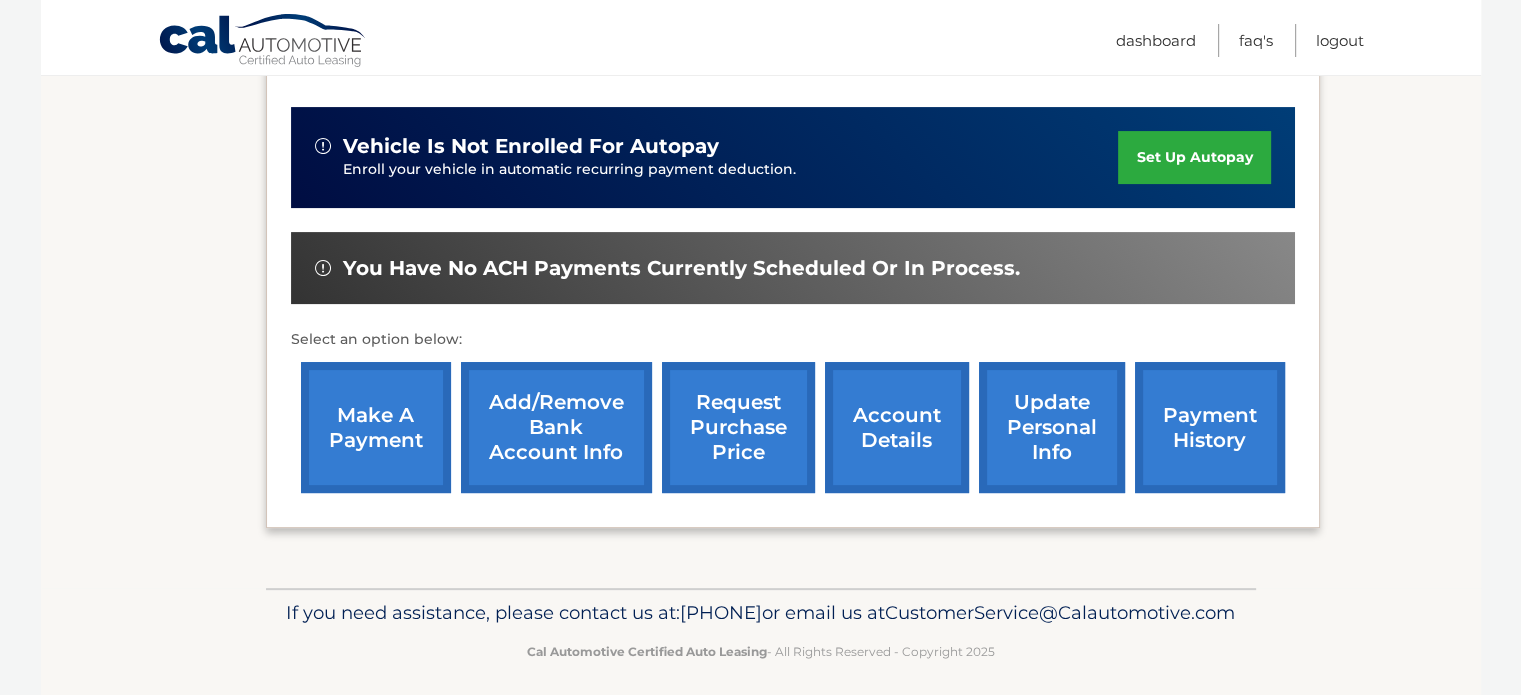 click on "make a payment" at bounding box center (376, 427) 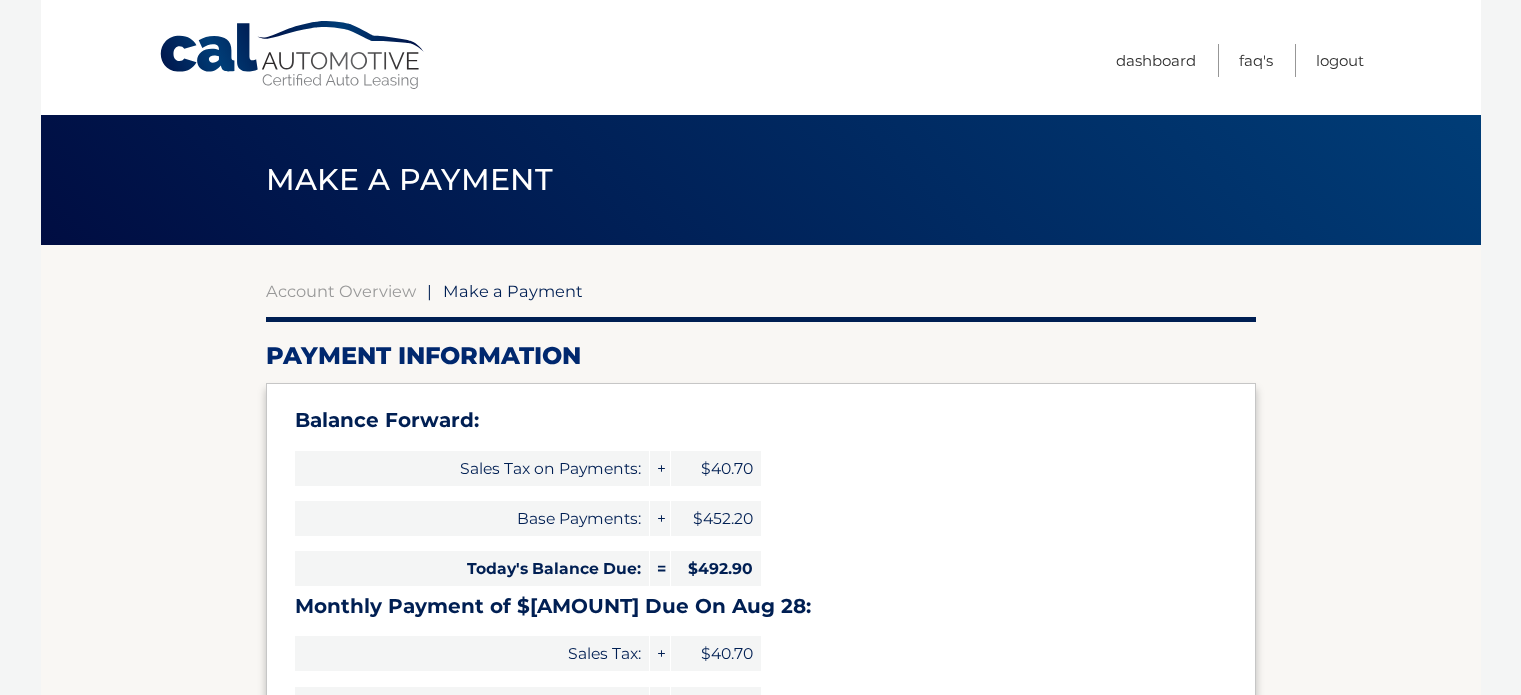 scroll, scrollTop: 0, scrollLeft: 0, axis: both 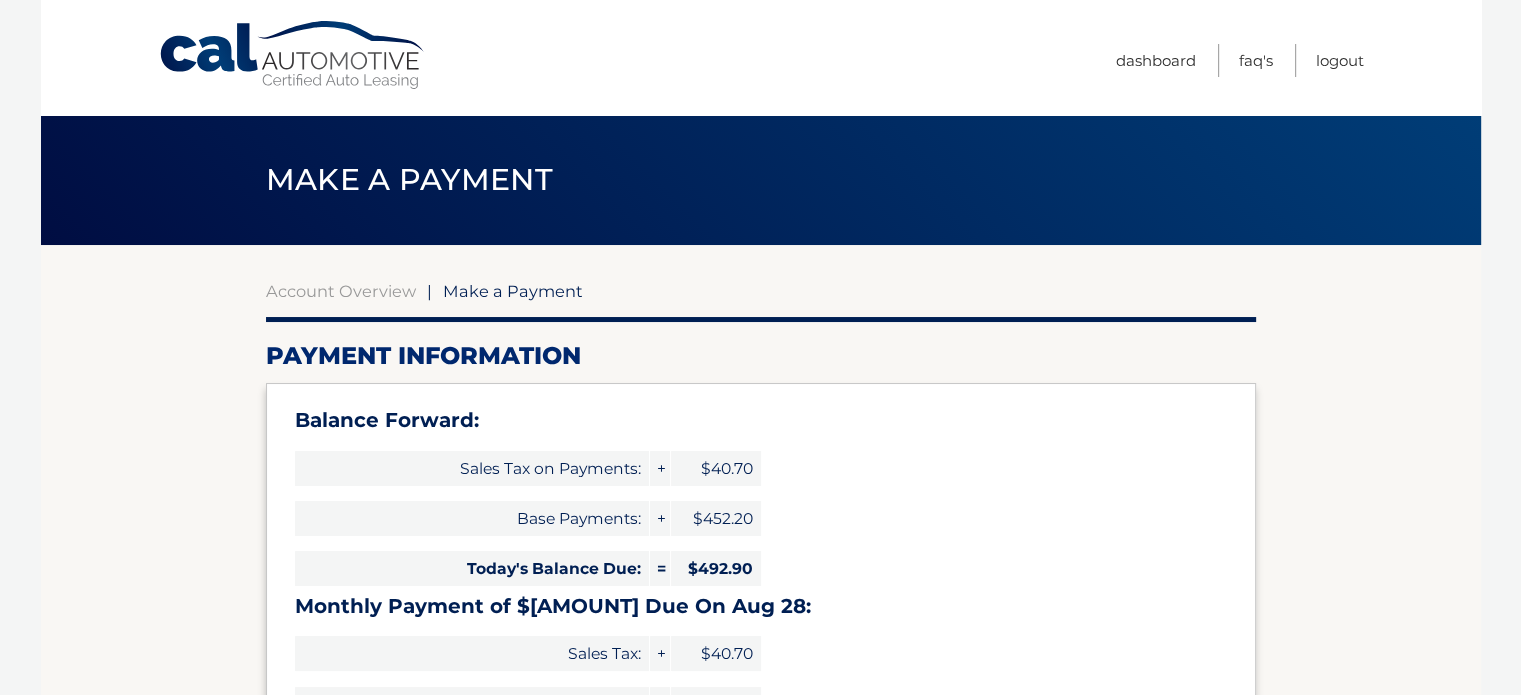 select on "YjBiZTYxMzAtNmQ2YS00OGJmLWFlZTItMjRlMzk0NjFjZDQz" 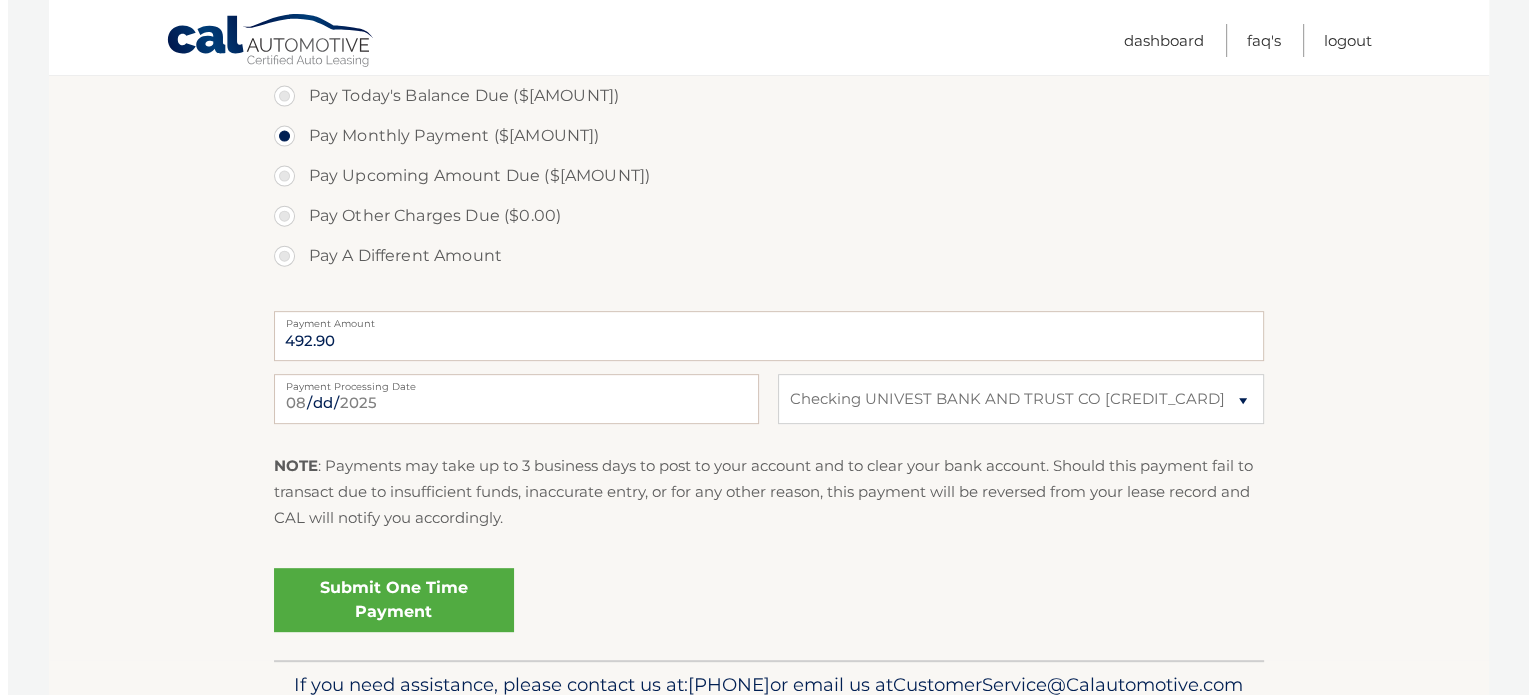 scroll, scrollTop: 900, scrollLeft: 0, axis: vertical 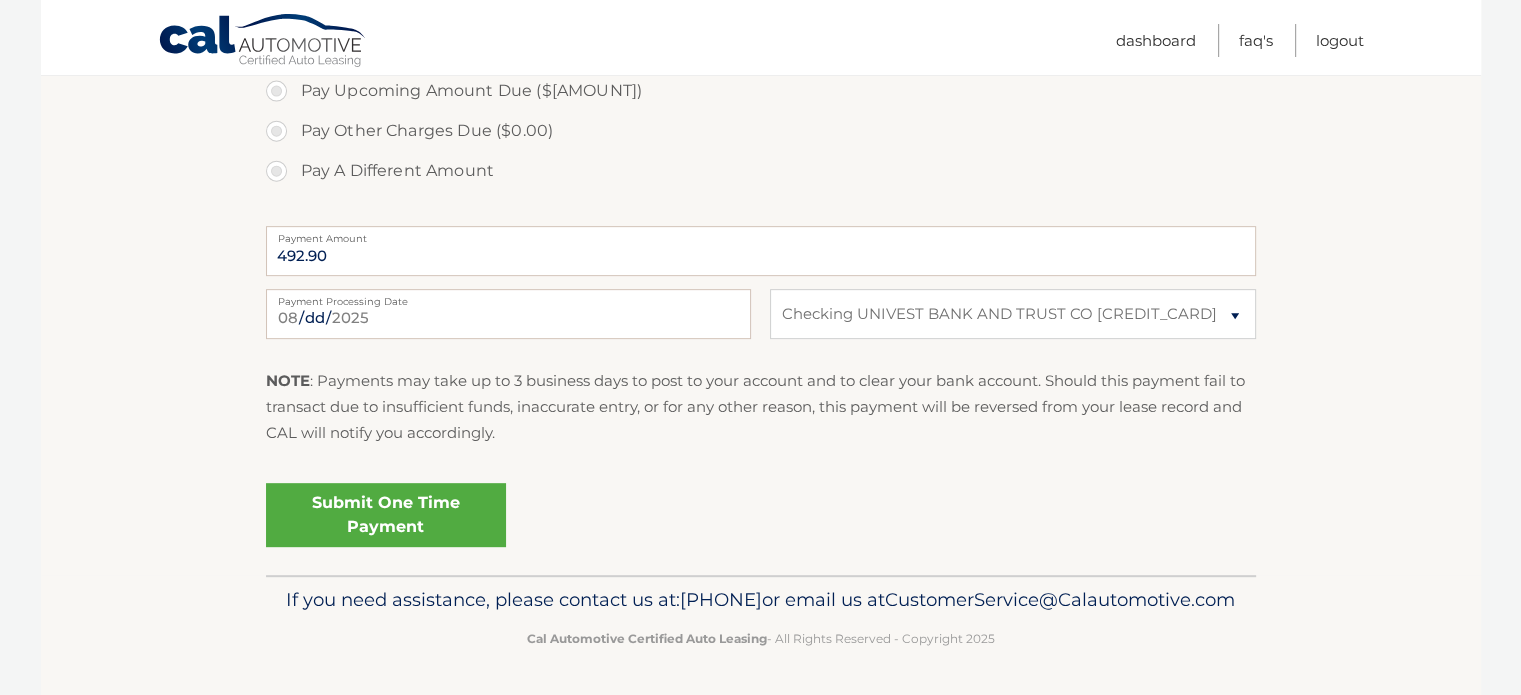 click on "Submit One Time Payment" at bounding box center [386, 515] 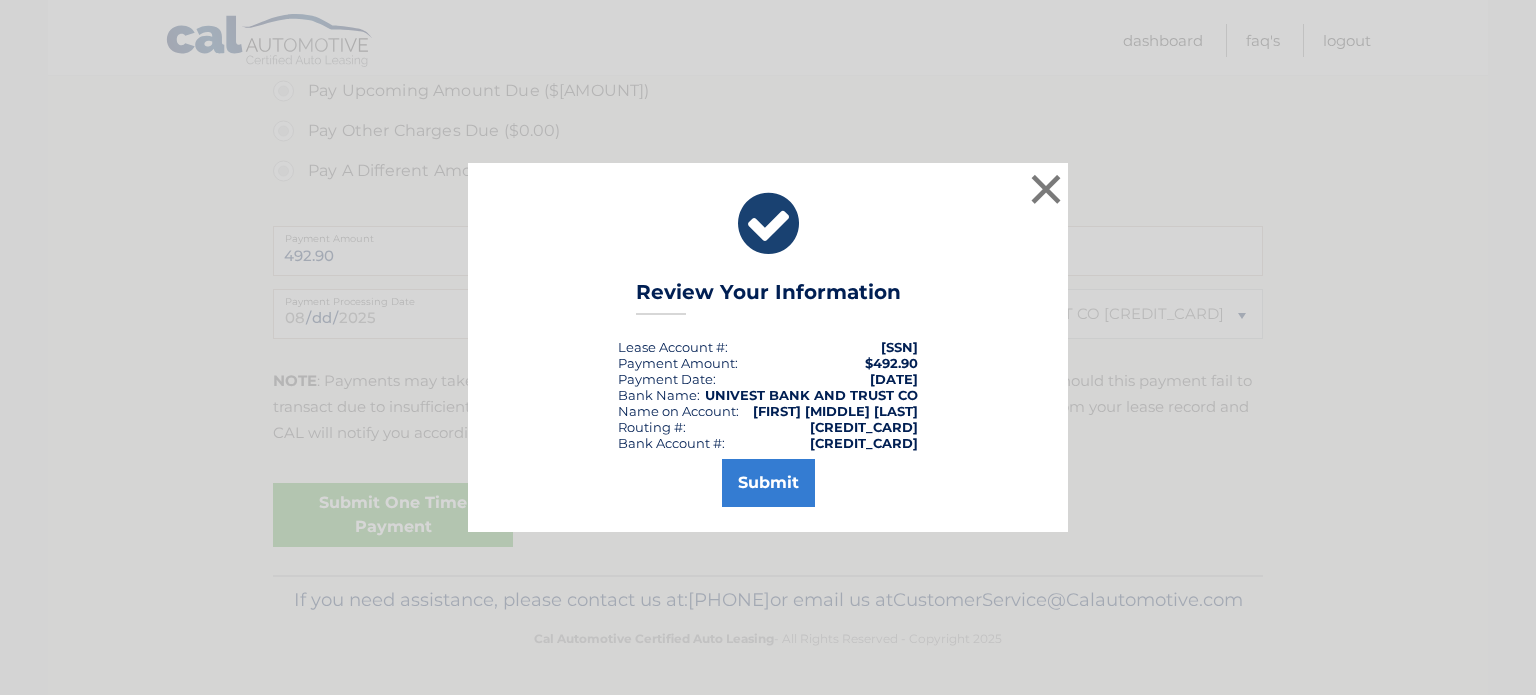 click on "Submit" at bounding box center (768, 479) 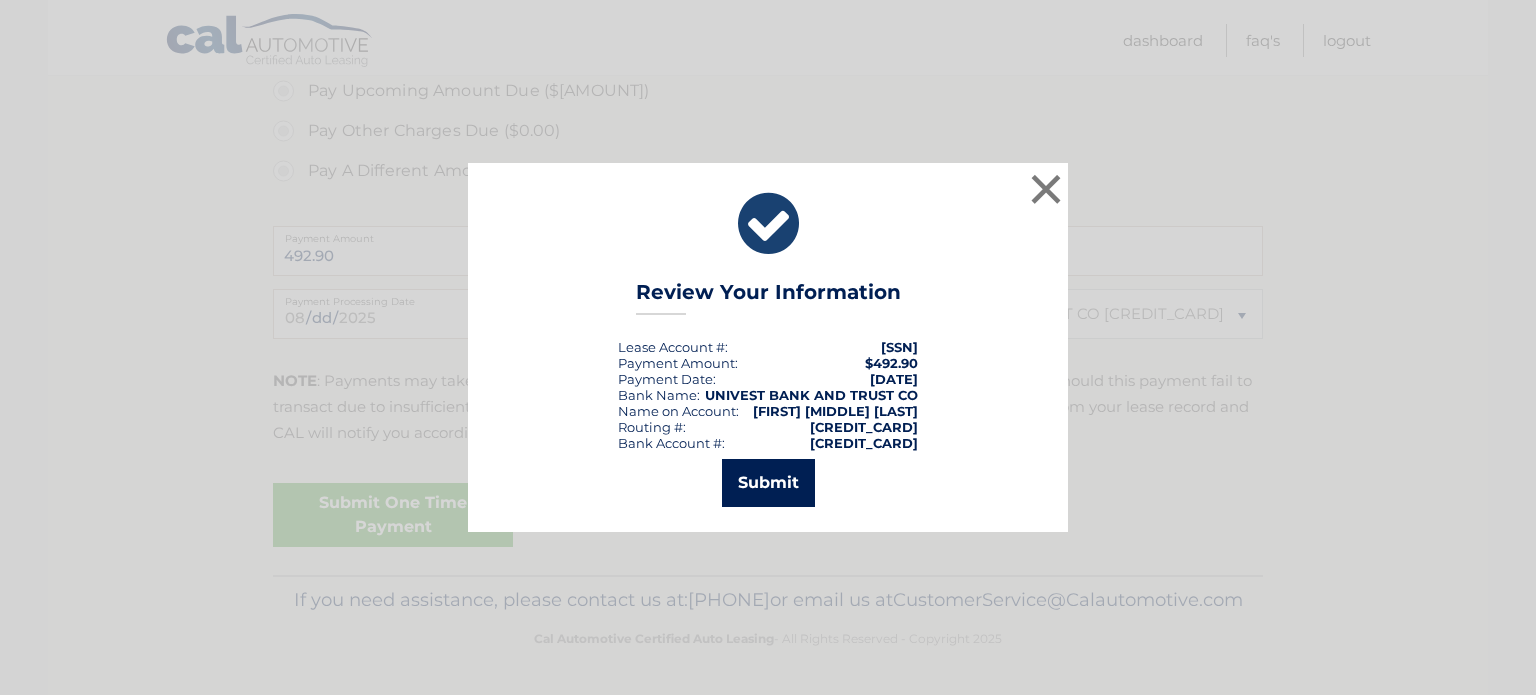 click on "Submit" at bounding box center (768, 483) 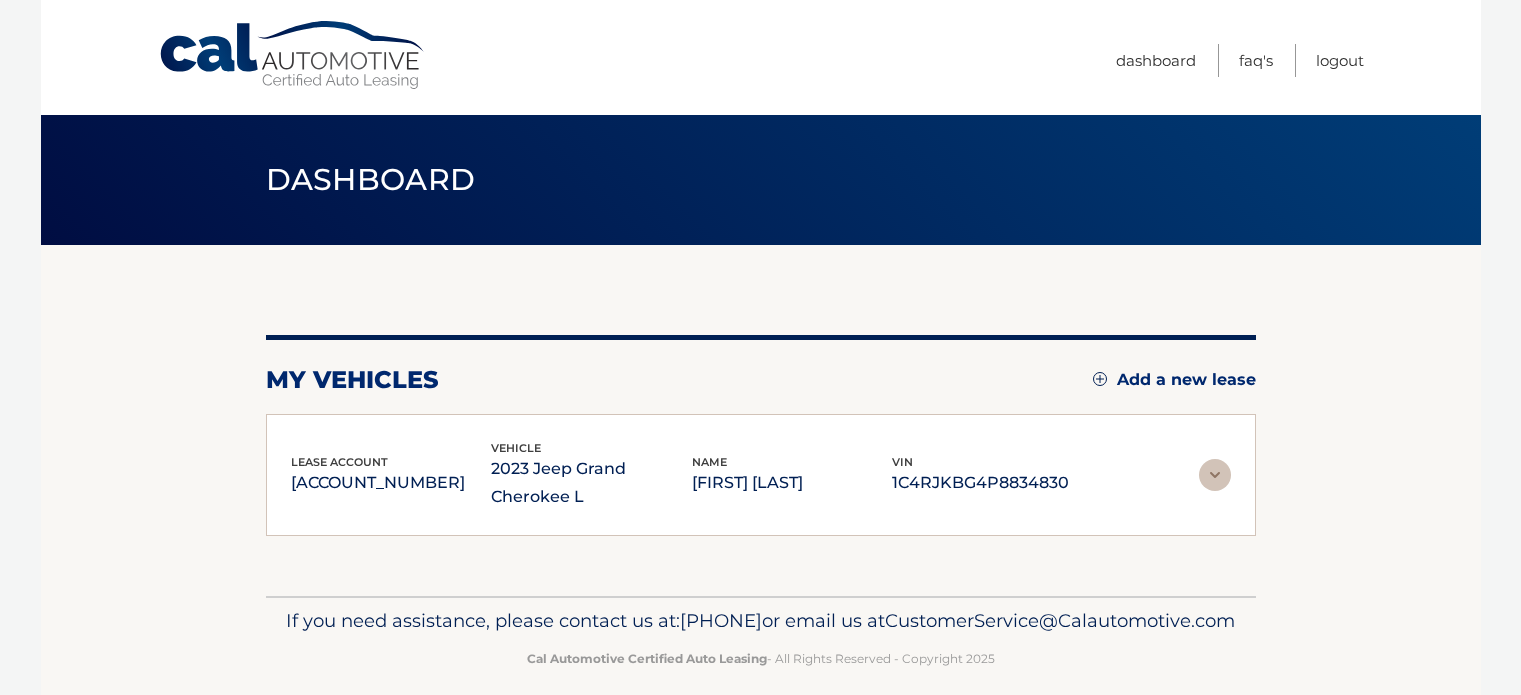 scroll, scrollTop: 0, scrollLeft: 0, axis: both 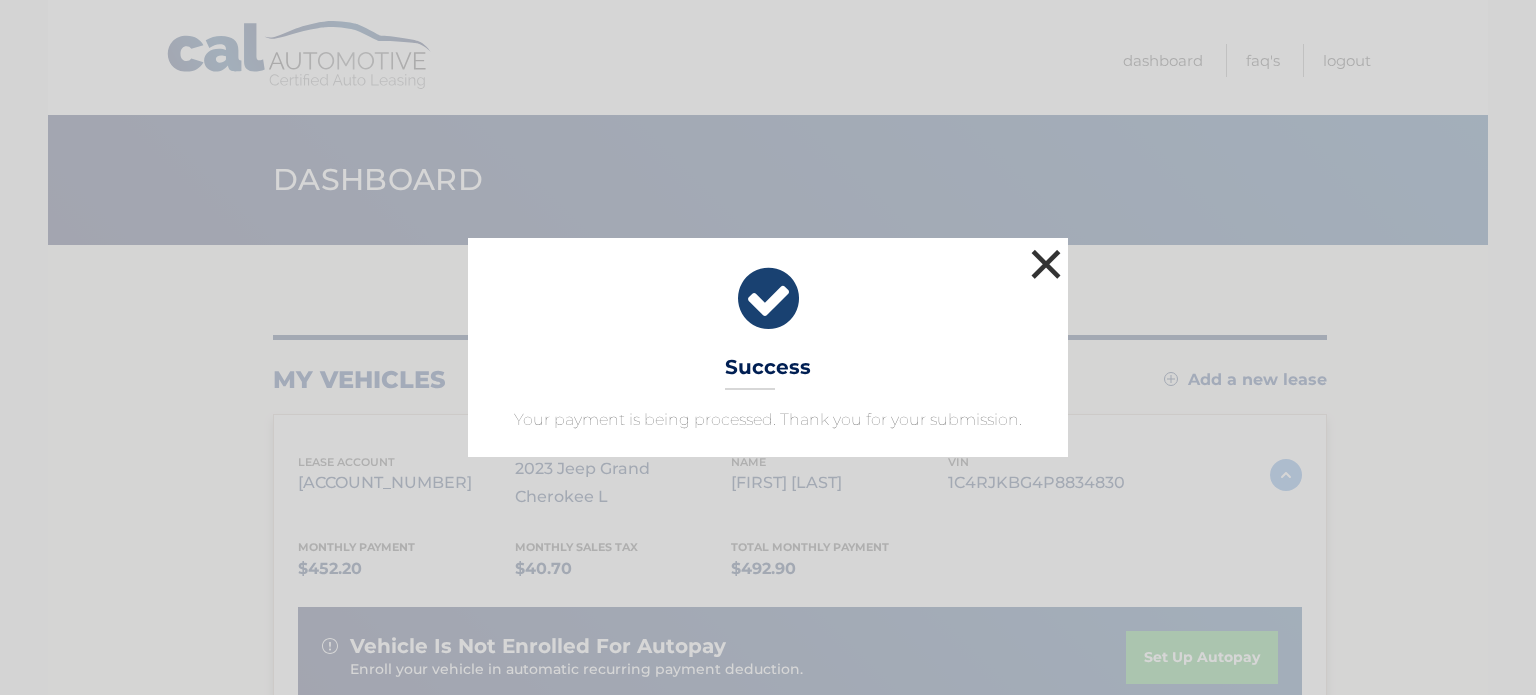 click on "×" at bounding box center (1046, 264) 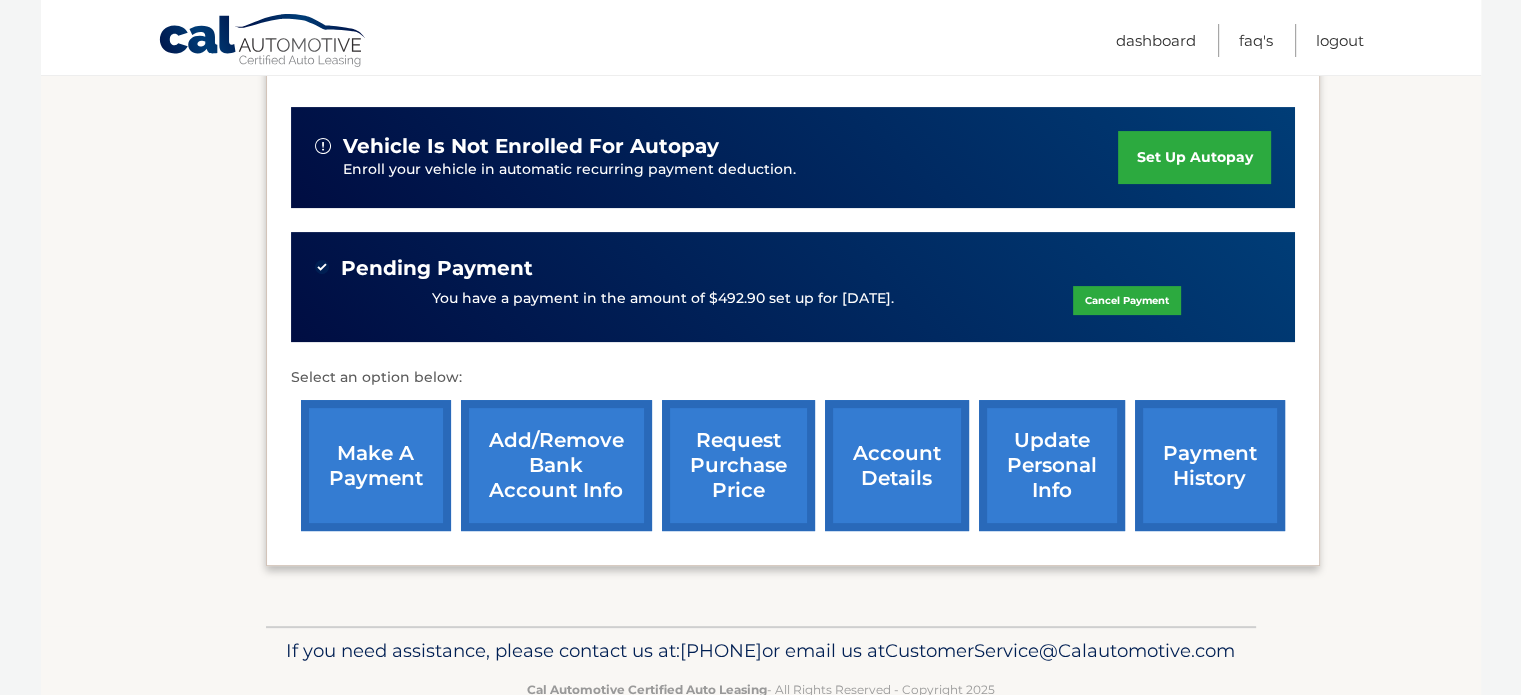 scroll, scrollTop: 0, scrollLeft: 0, axis: both 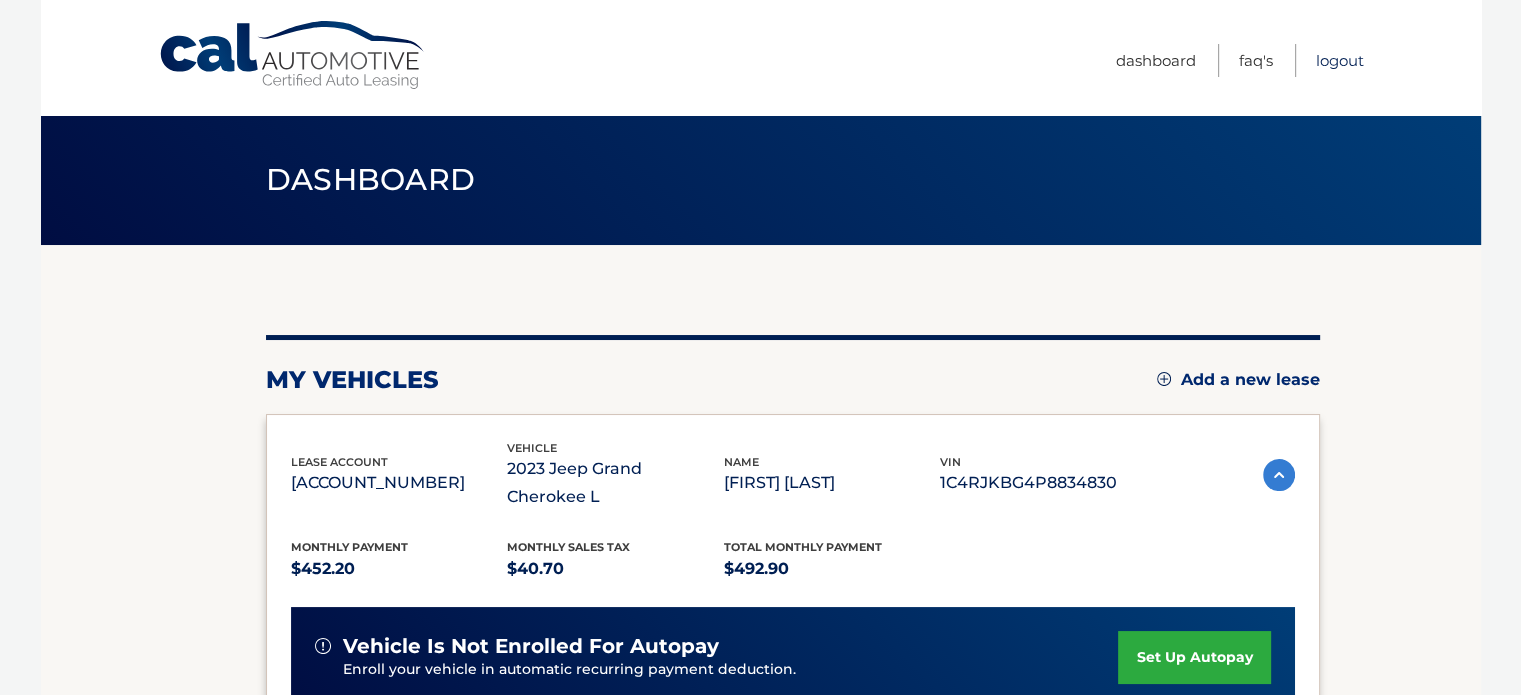 click on "Logout" at bounding box center (1340, 60) 